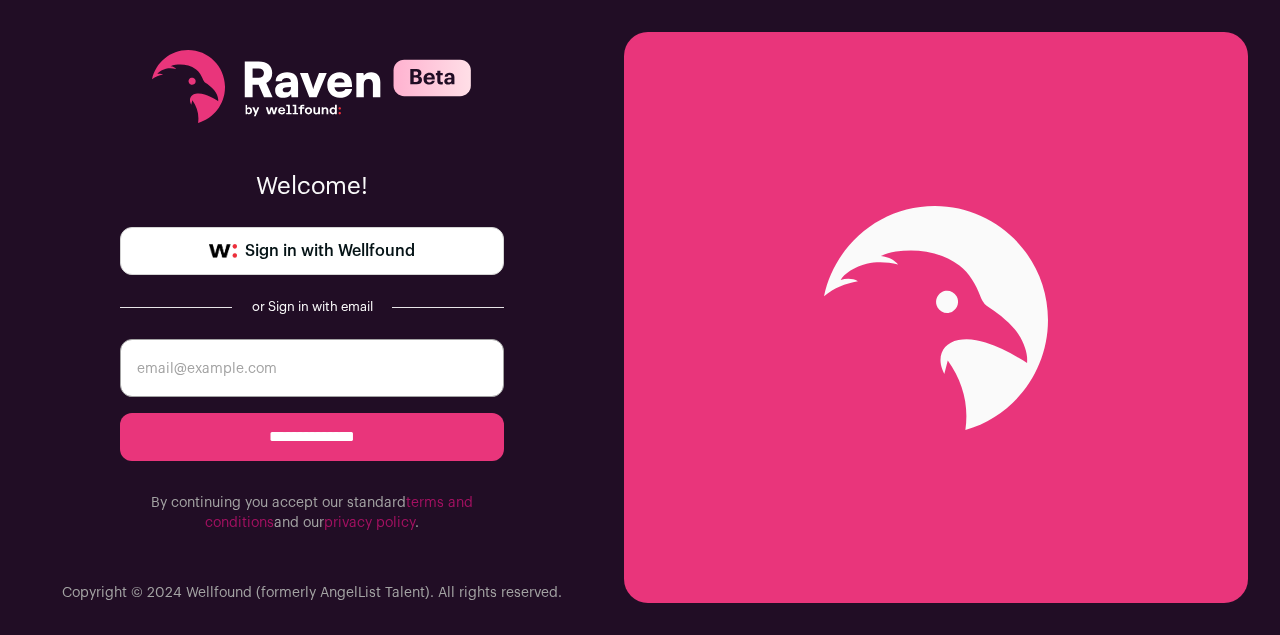 scroll, scrollTop: 0, scrollLeft: 0, axis: both 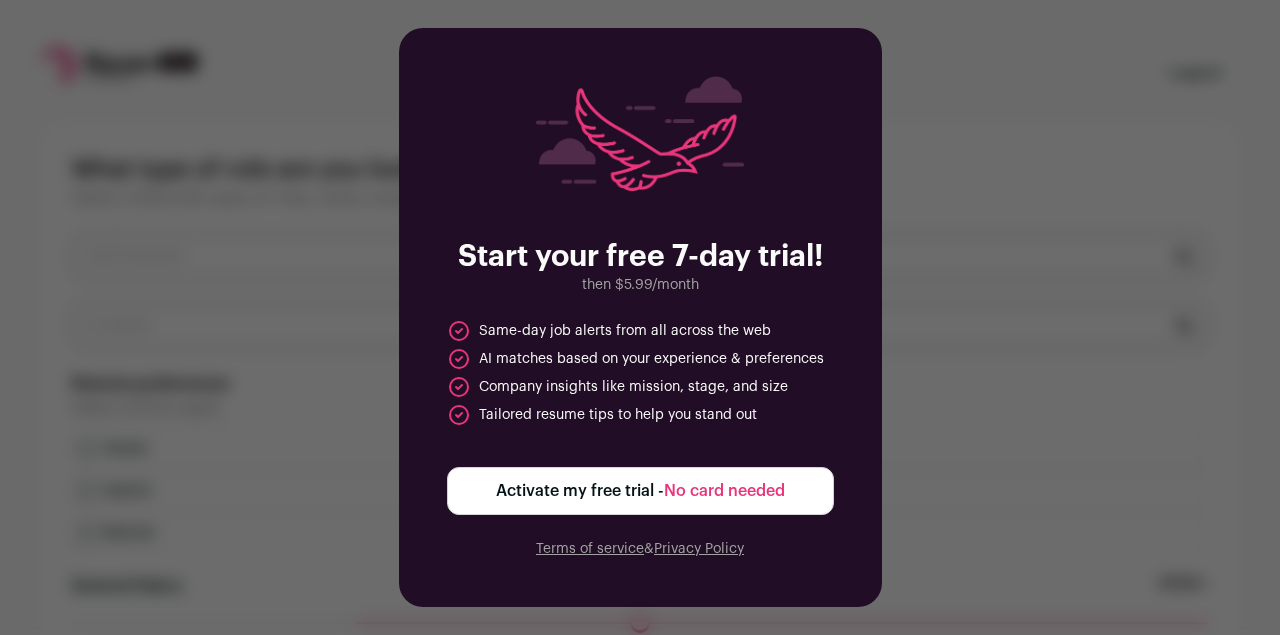 click on "Activate my free trial -
No card needed" at bounding box center (640, 491) 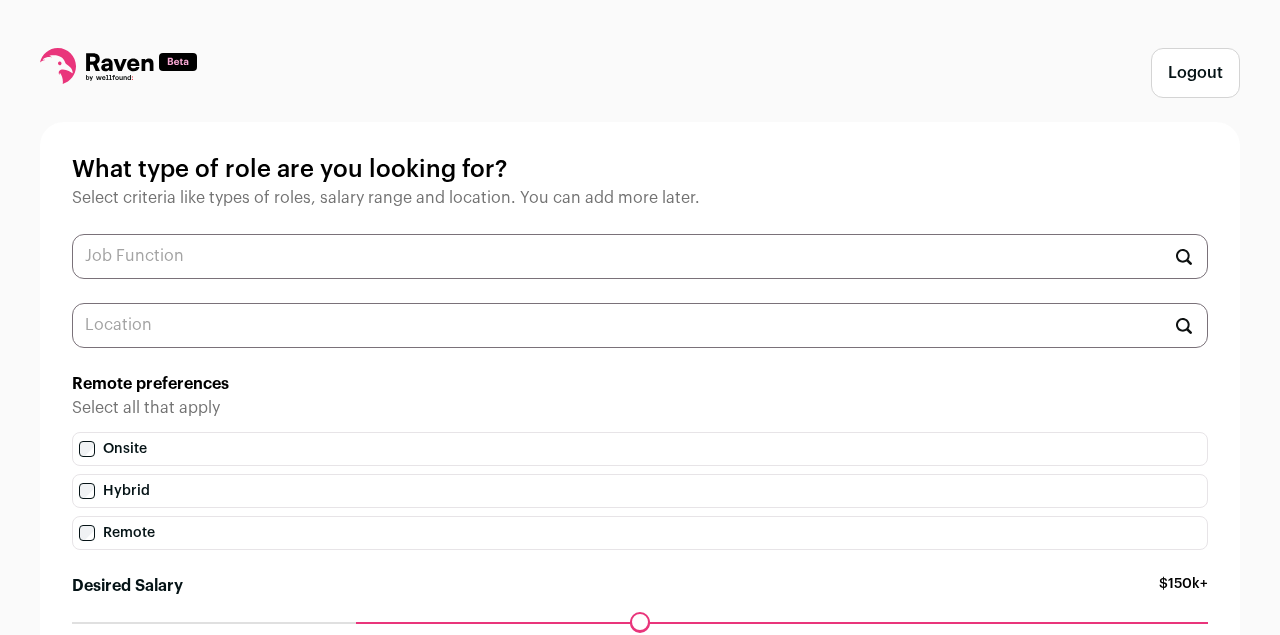 click at bounding box center (640, 256) 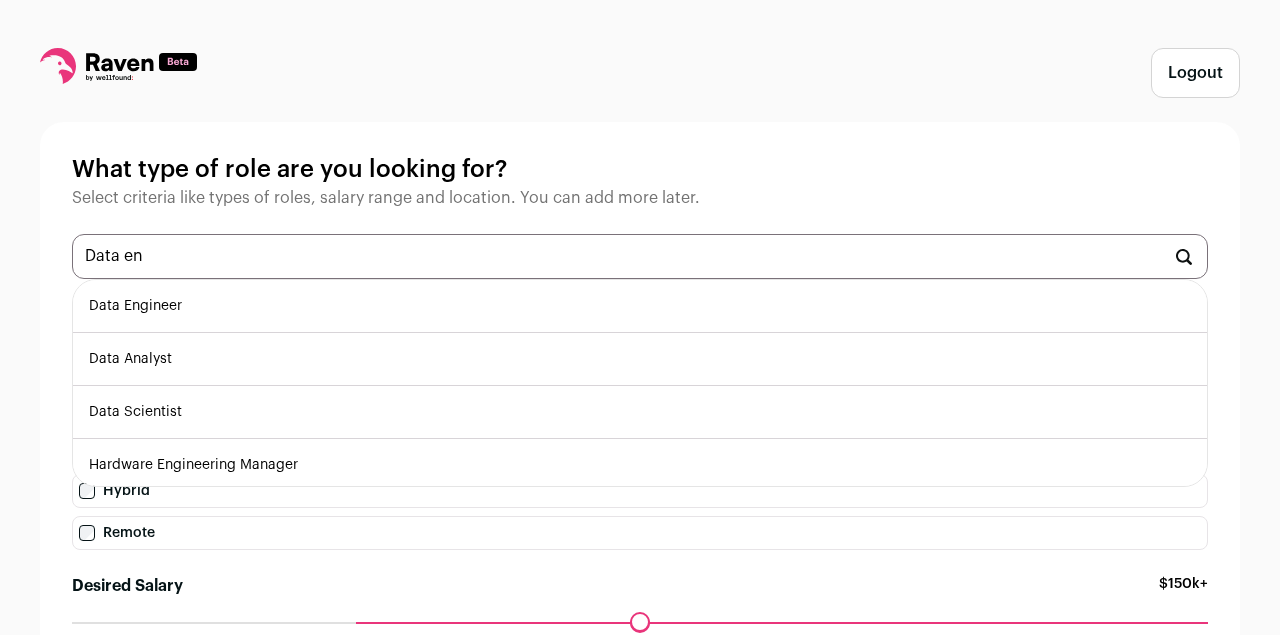 click on "Data Engineer" at bounding box center [640, 306] 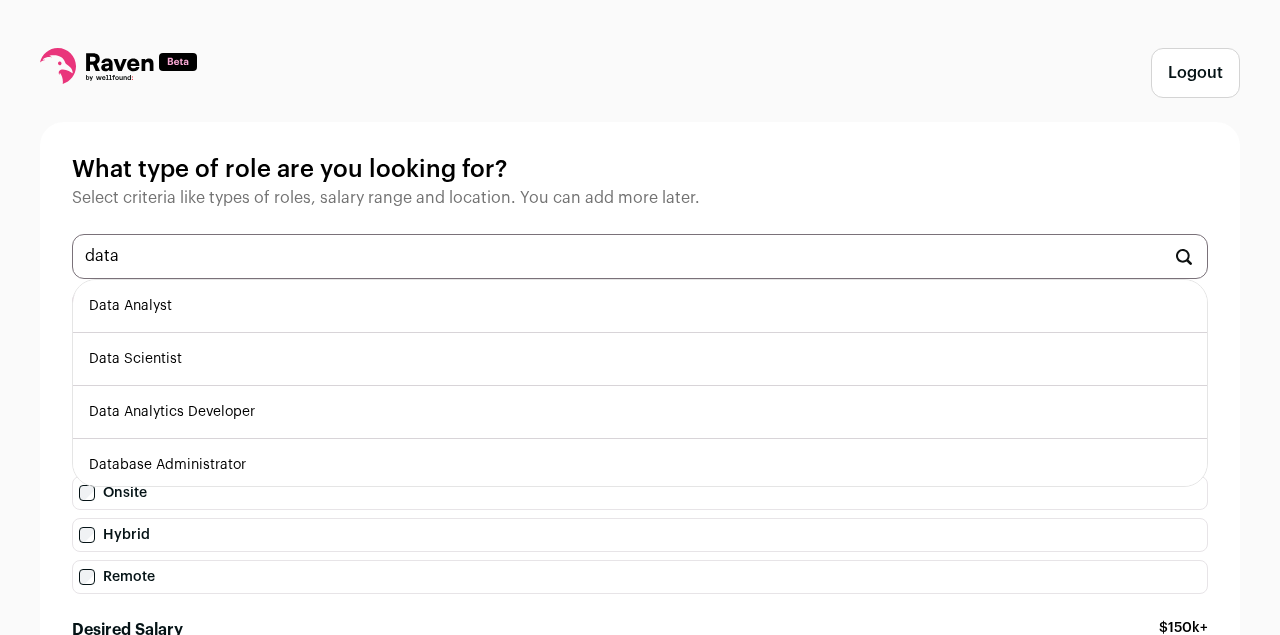 click on "Data Analyst" at bounding box center (640, 306) 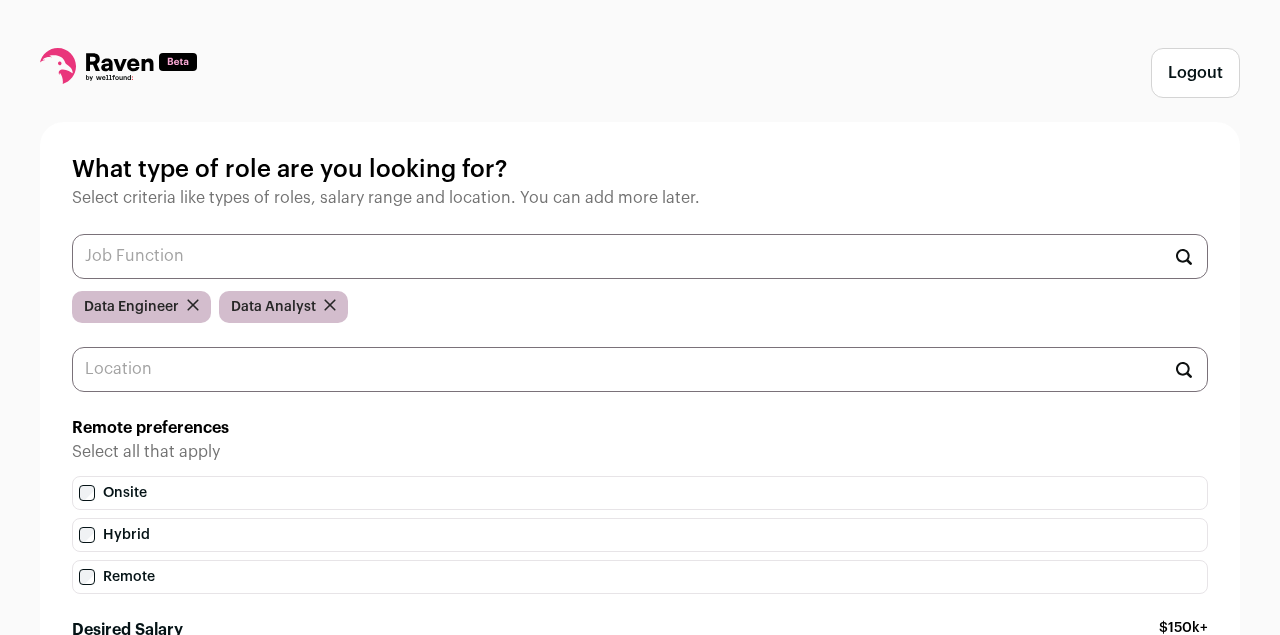 click at bounding box center (640, 256) 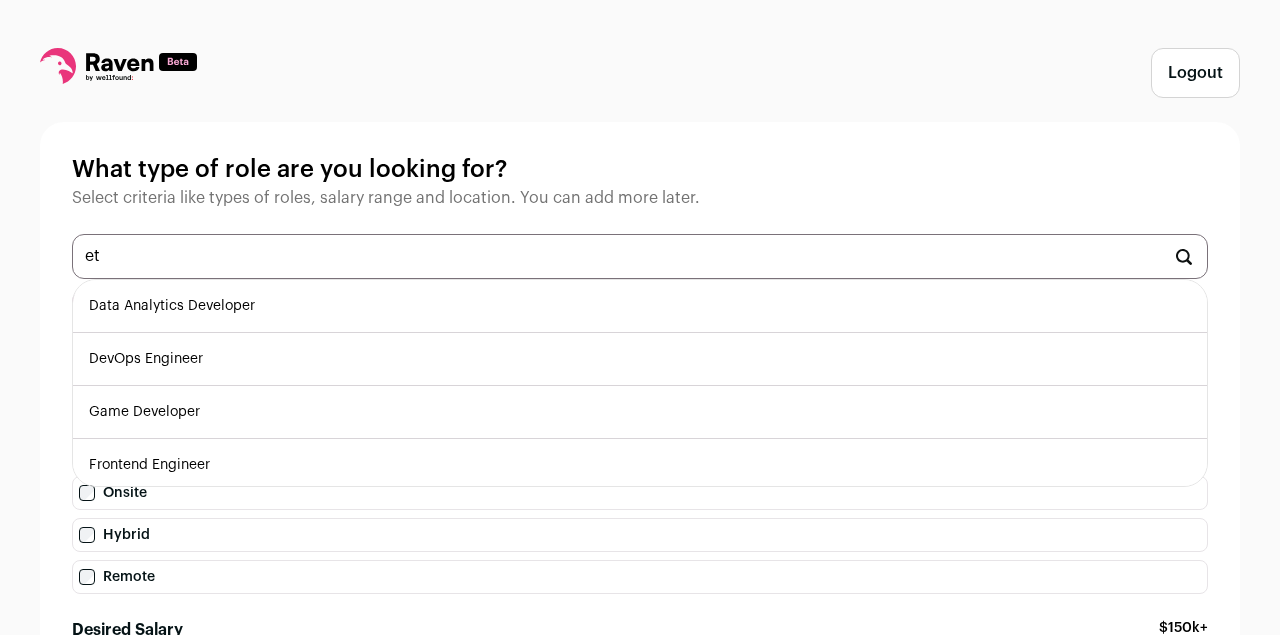 type on "e" 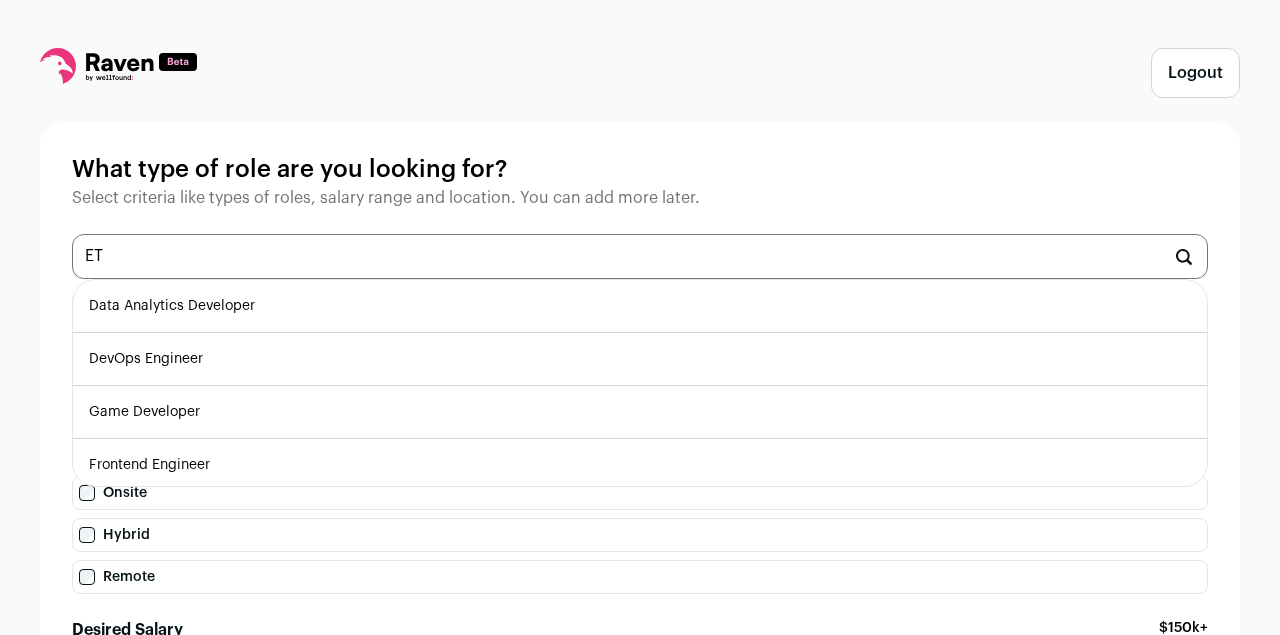 type on "E" 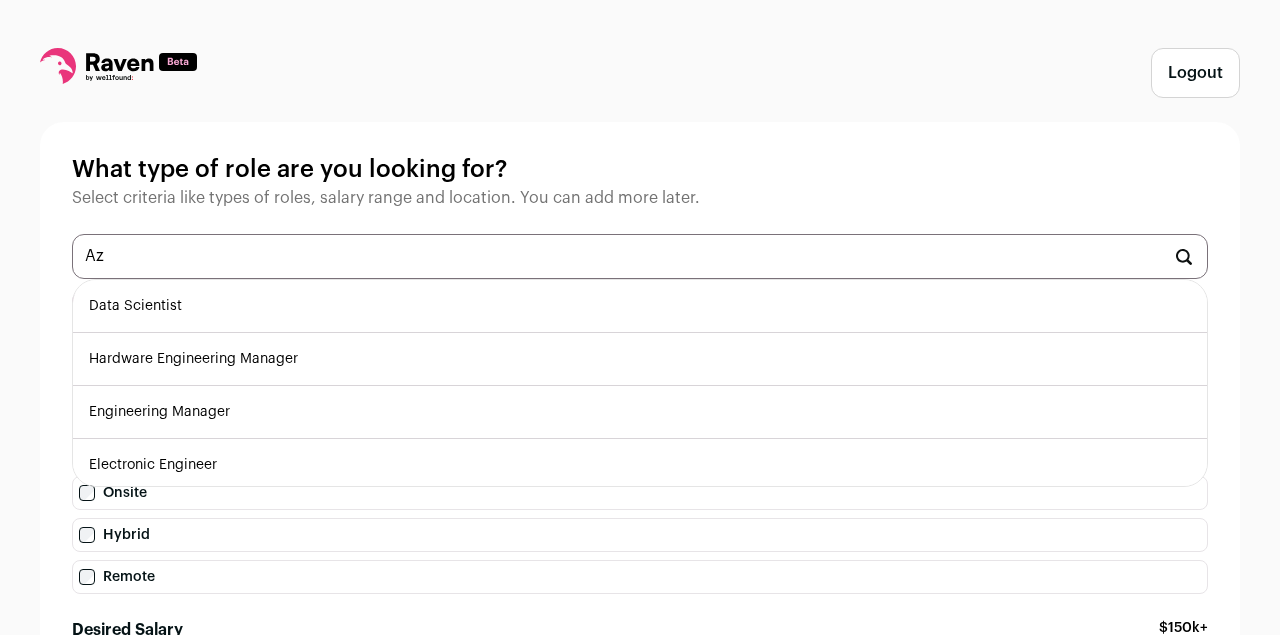 type on "A" 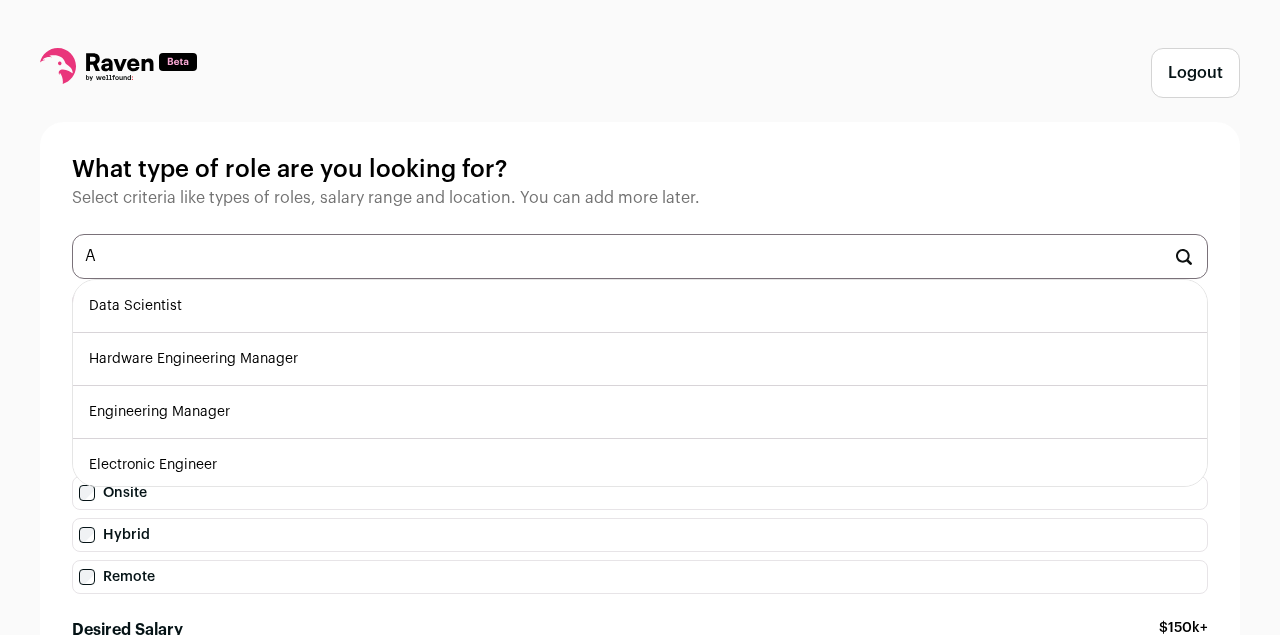 type 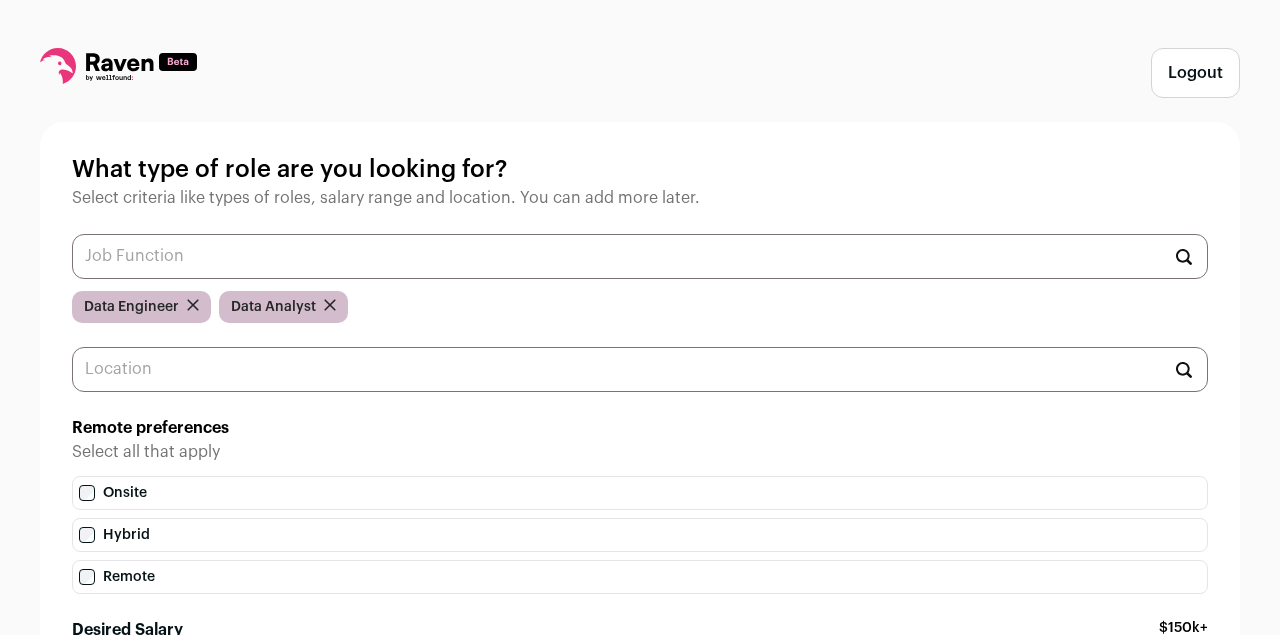 click at bounding box center [640, 369] 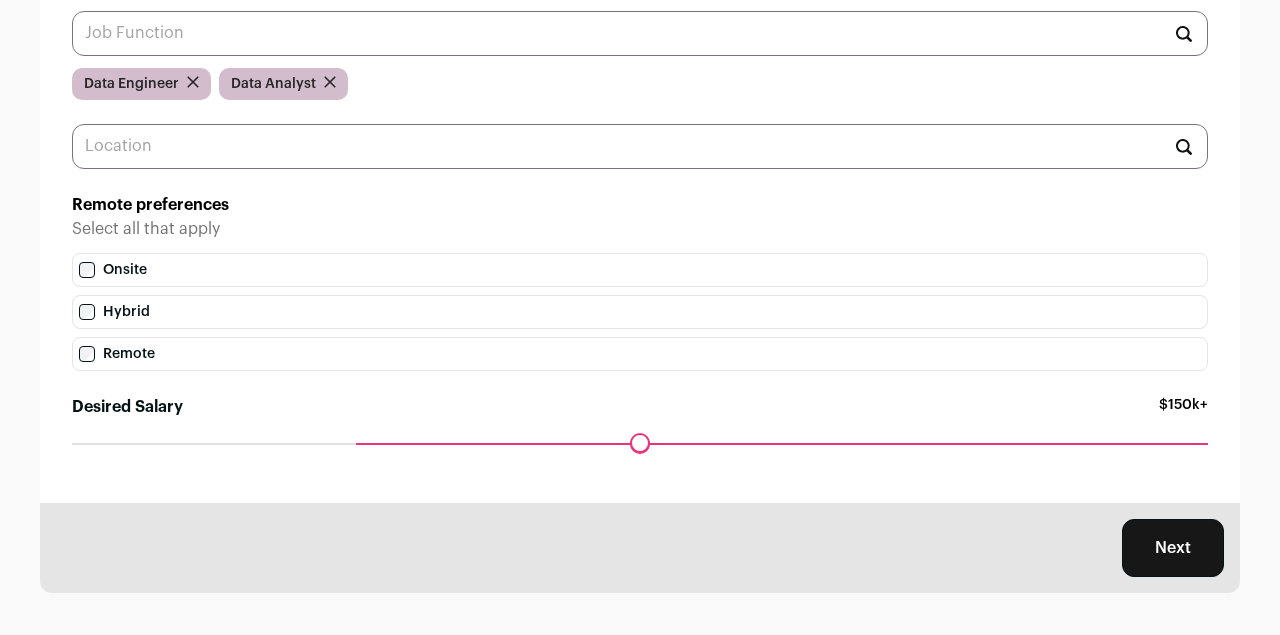 scroll, scrollTop: 234, scrollLeft: 0, axis: vertical 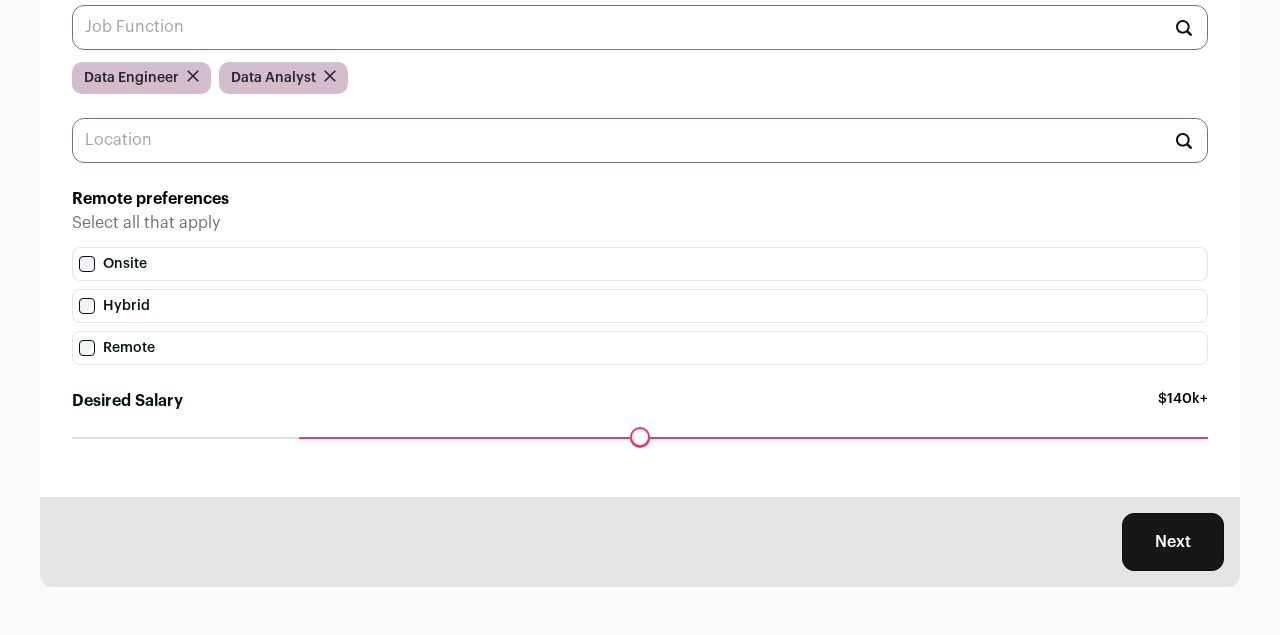 drag, startPoint x: 362, startPoint y: 437, endPoint x: 349, endPoint y: 449, distance: 17.691807 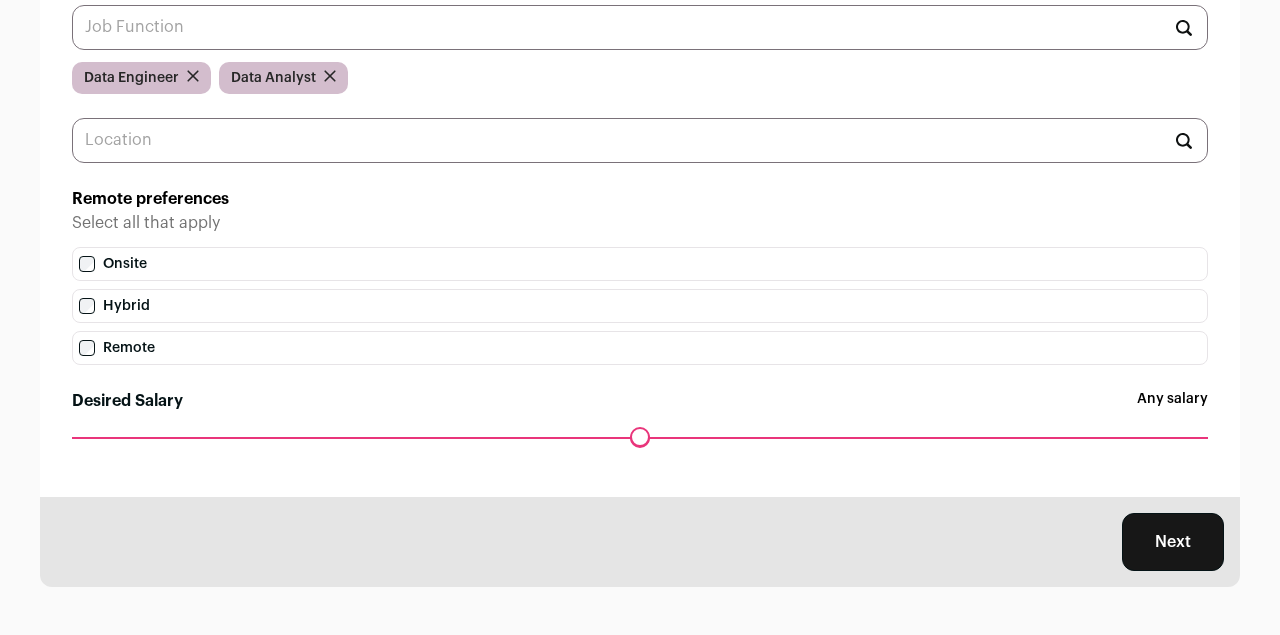 drag, startPoint x: 297, startPoint y: 433, endPoint x: 97, endPoint y: 419, distance: 200.4894 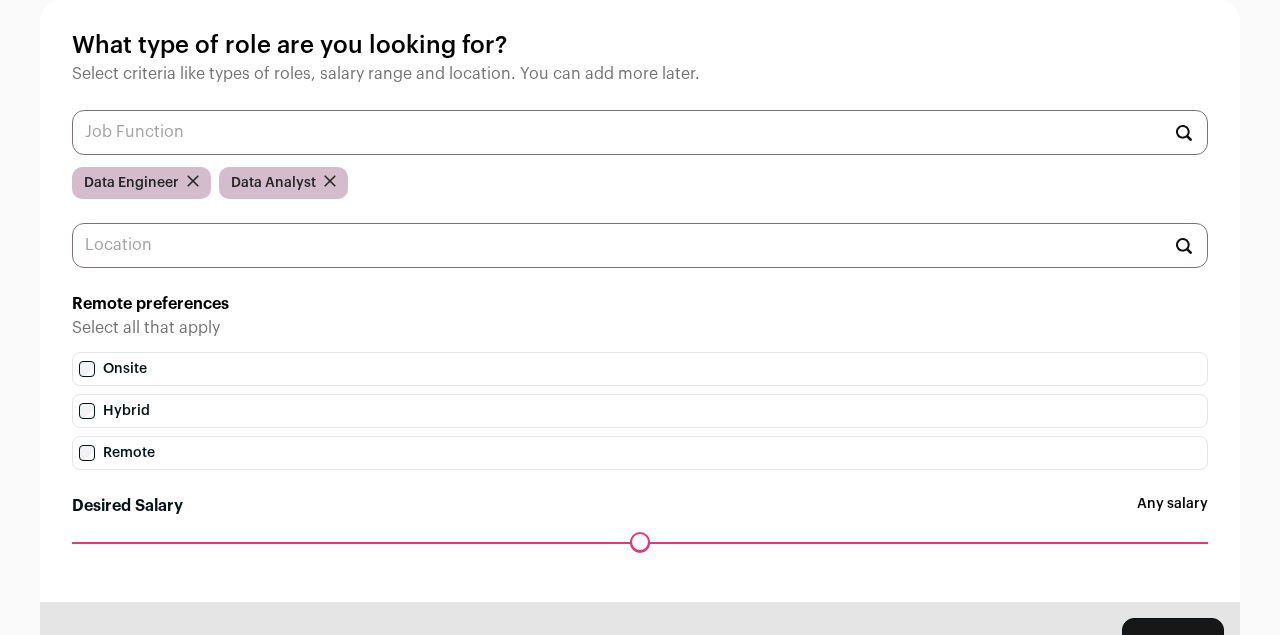 scroll, scrollTop: 234, scrollLeft: 0, axis: vertical 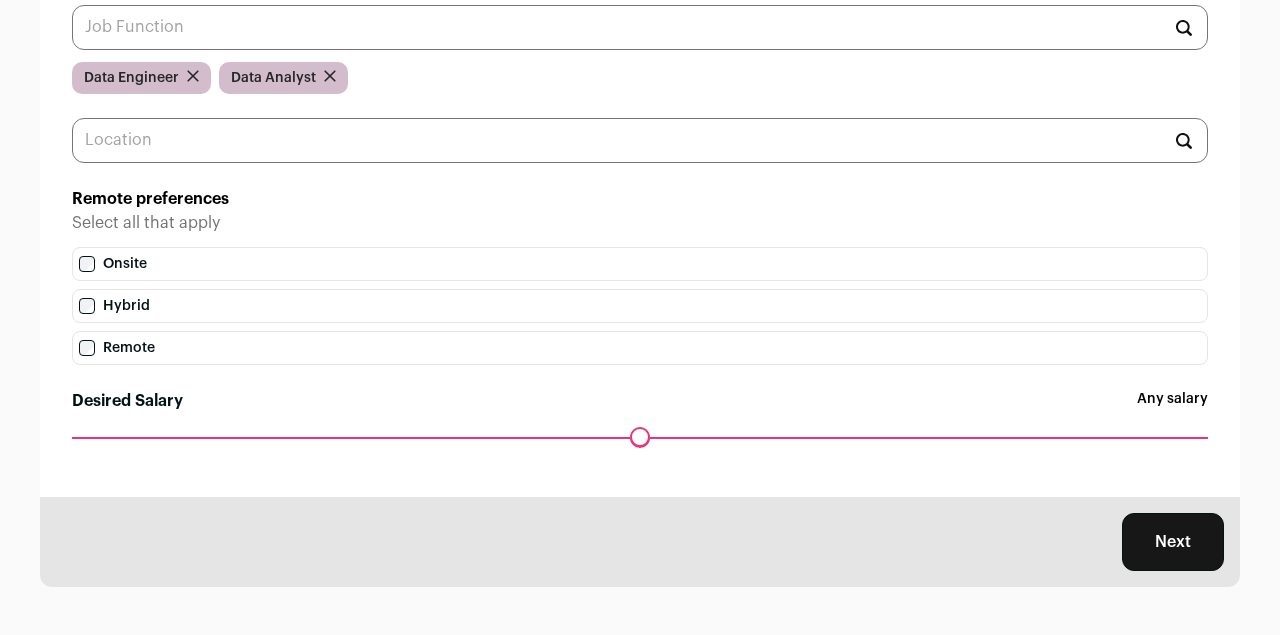 click on "Next" at bounding box center [1173, 542] 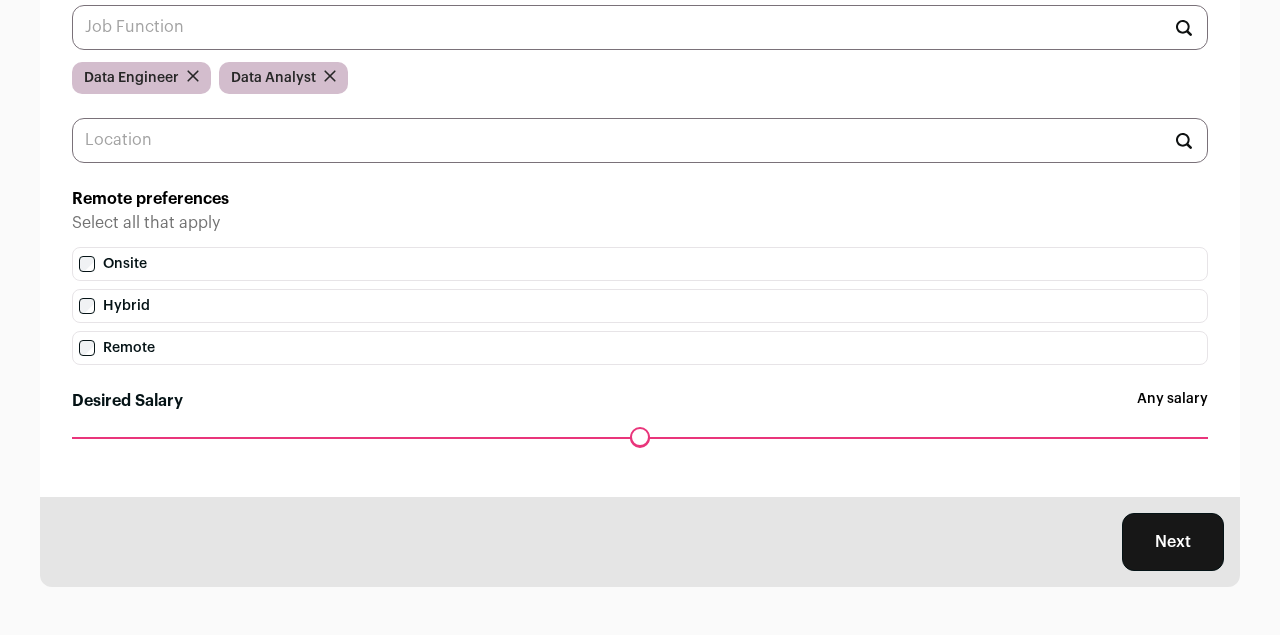 click on "Next" at bounding box center [640, 542] 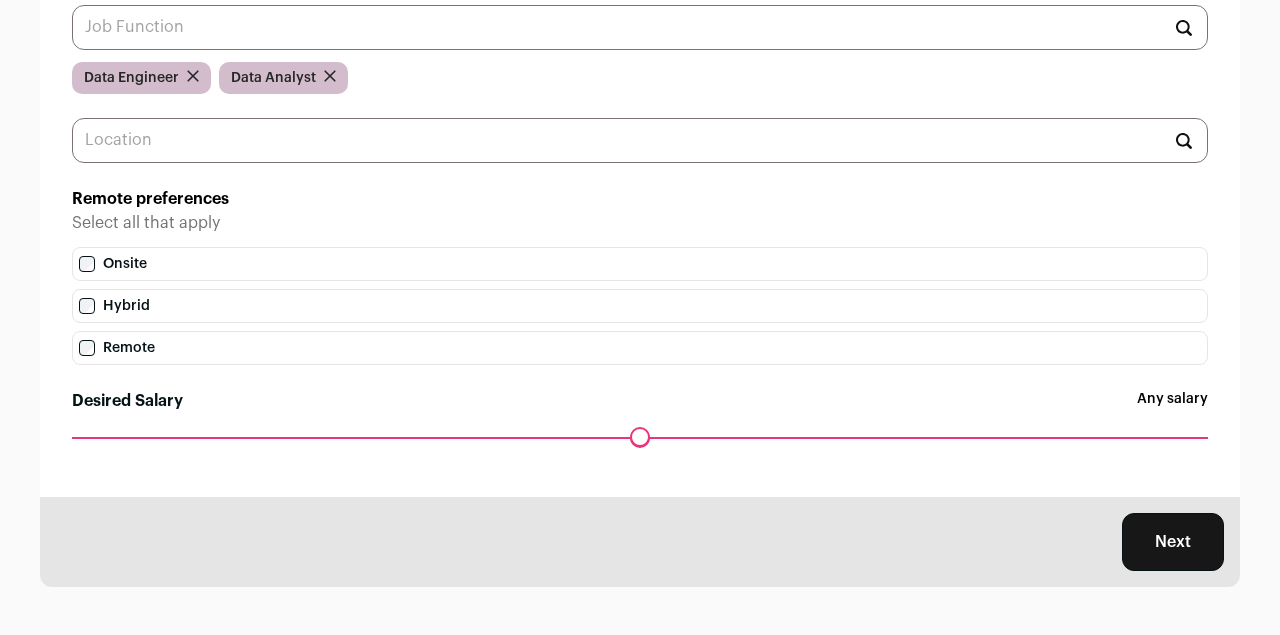 click on "Maximum desired salary
******" at bounding box center (640, 451) 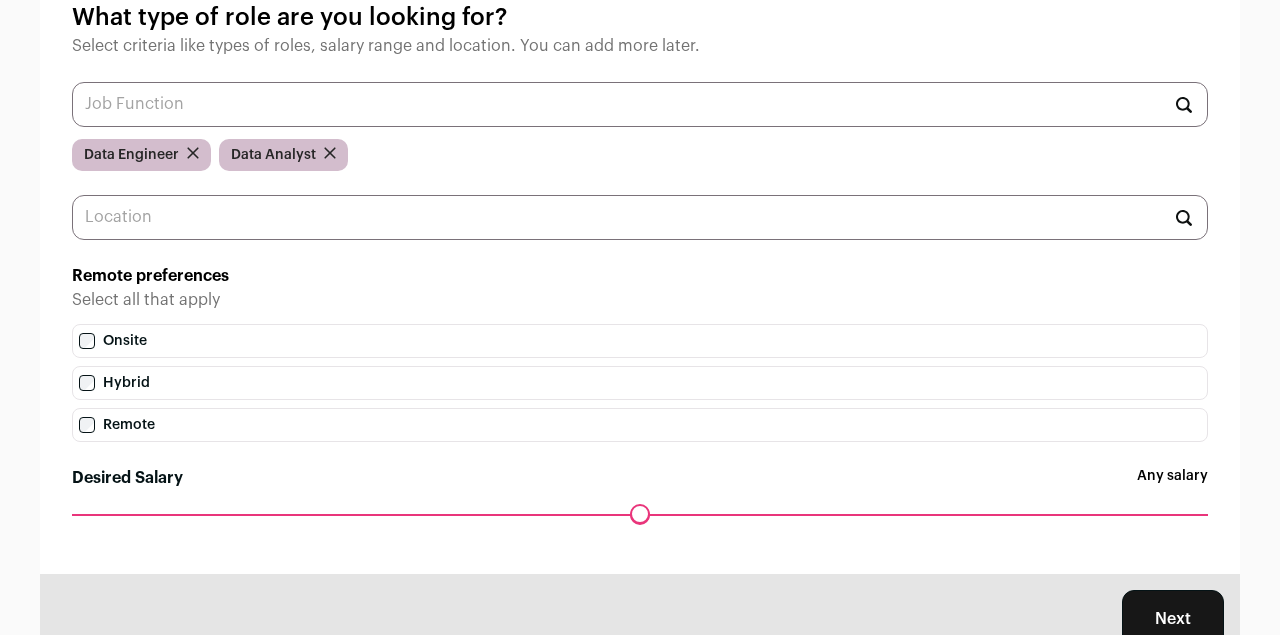 scroll, scrollTop: 234, scrollLeft: 0, axis: vertical 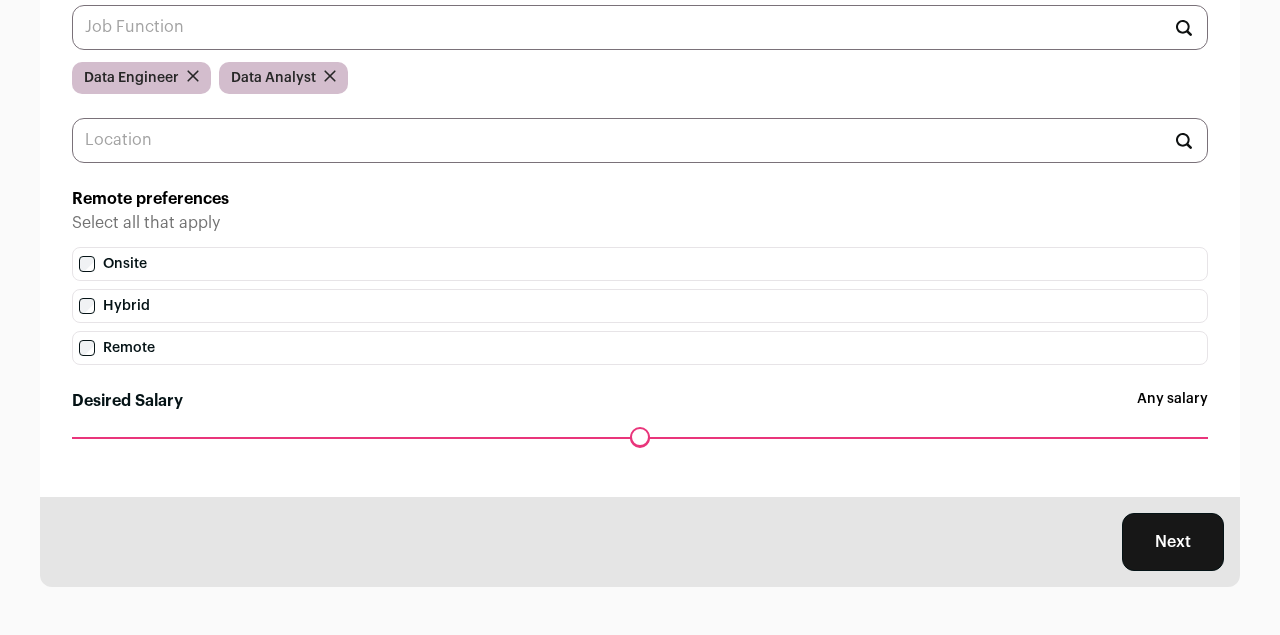 click on "Next" at bounding box center [1173, 542] 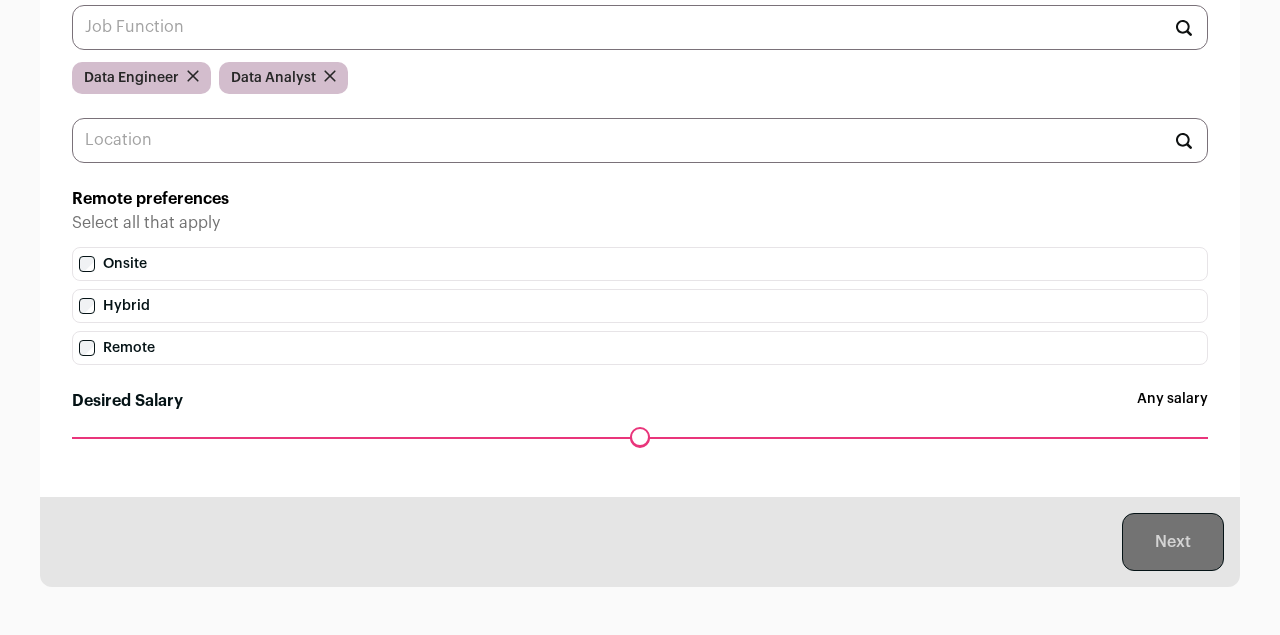 click on "Next" at bounding box center [1173, 542] 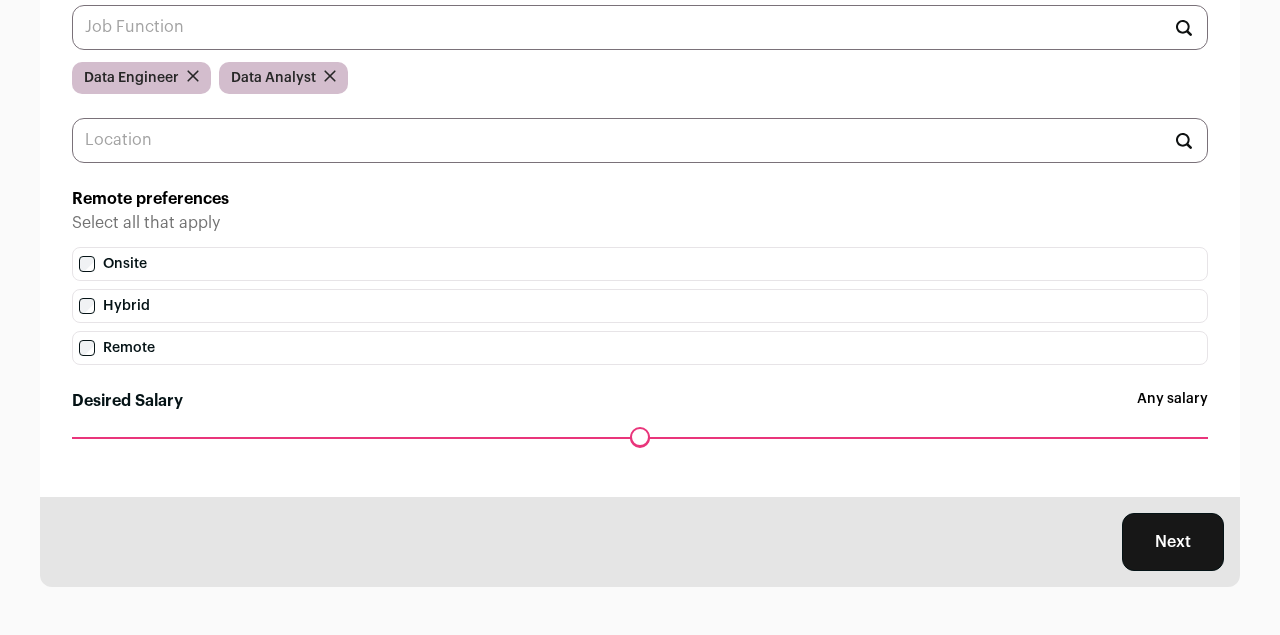 drag, startPoint x: 78, startPoint y: 444, endPoint x: 119, endPoint y: 492, distance: 63.126858 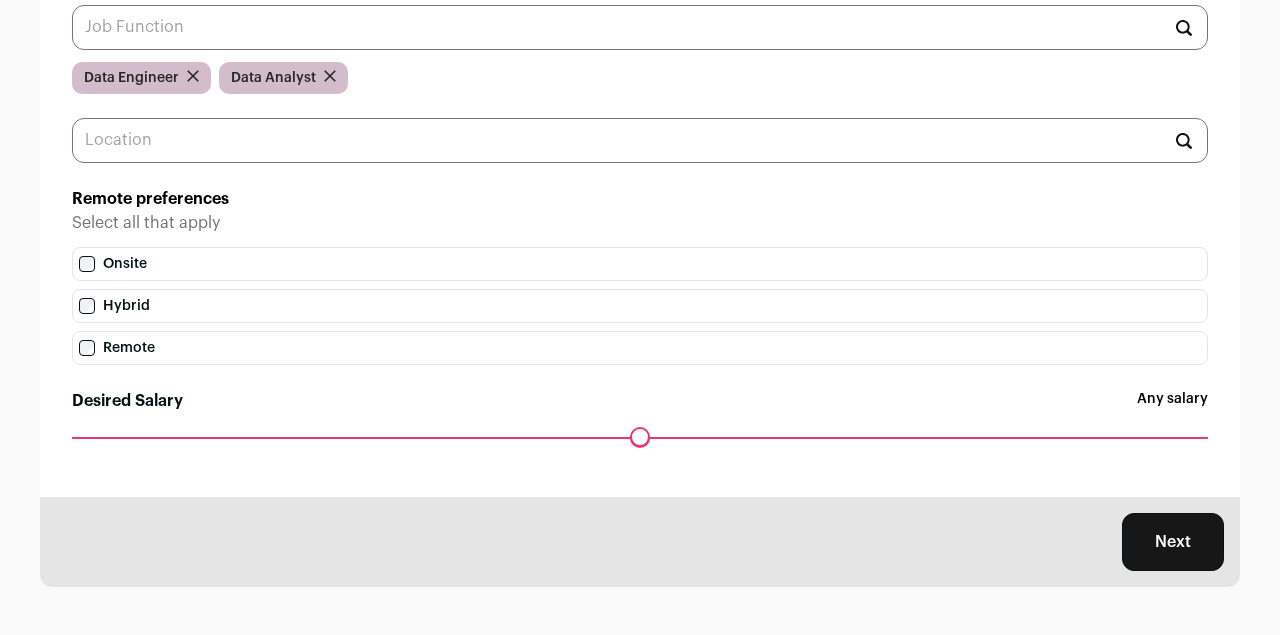 click on "Next" at bounding box center (640, 542) 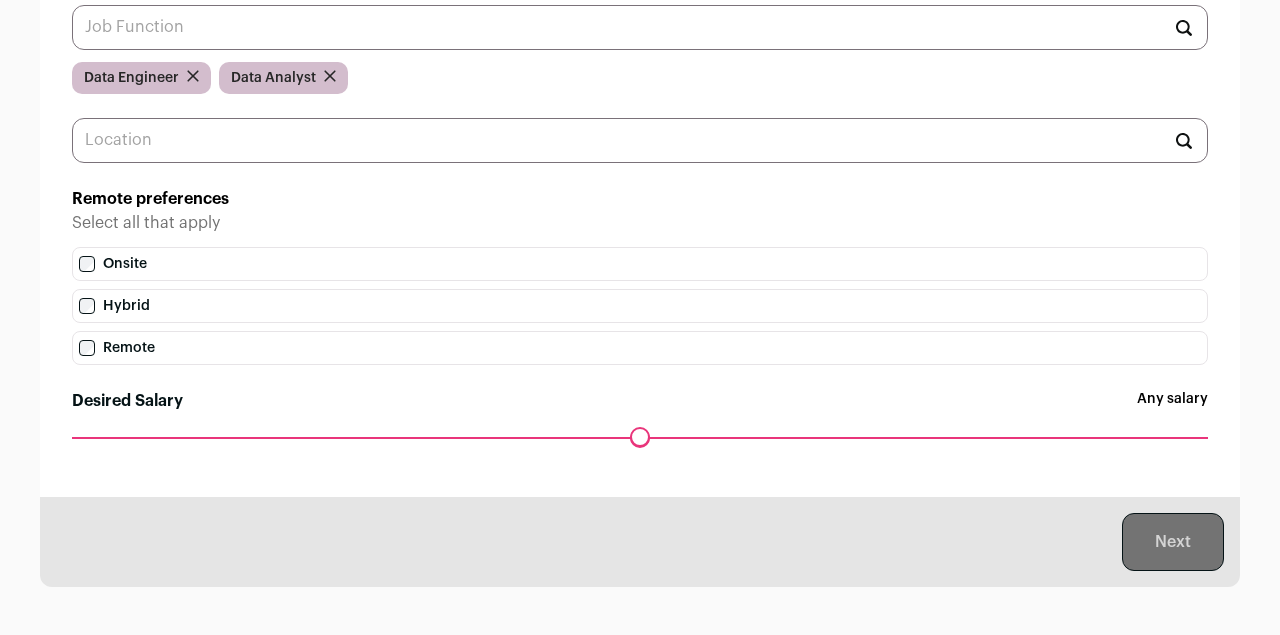 click on "Next" at bounding box center [640, 542] 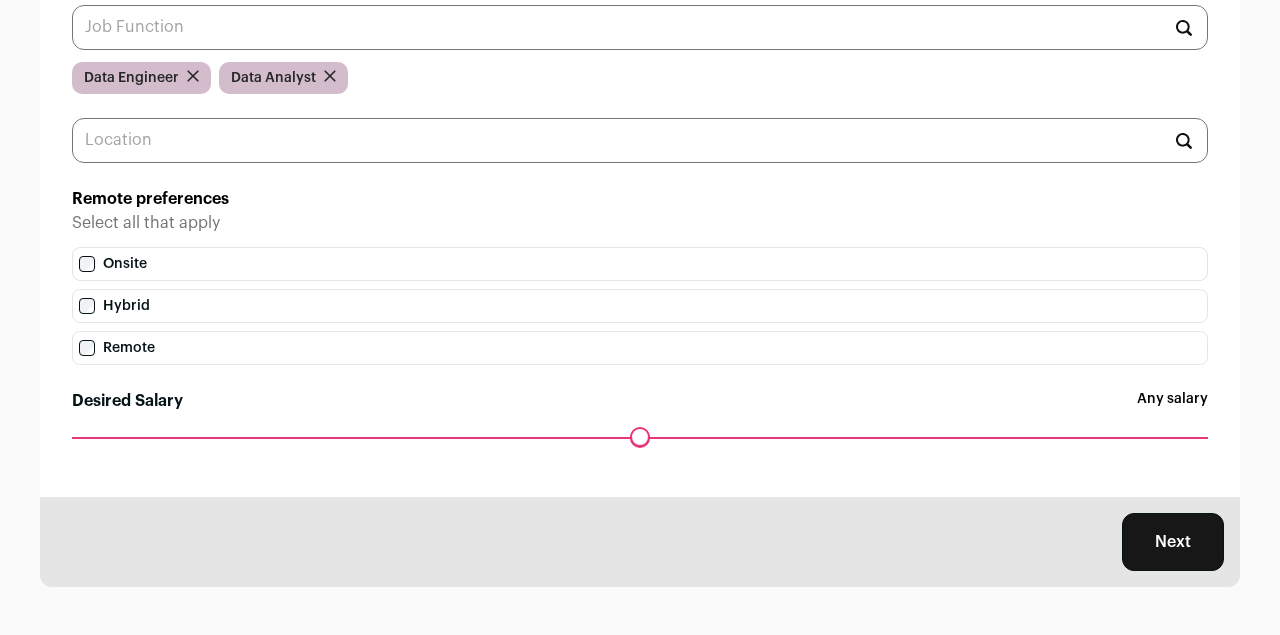 click on "Next" at bounding box center [1173, 542] 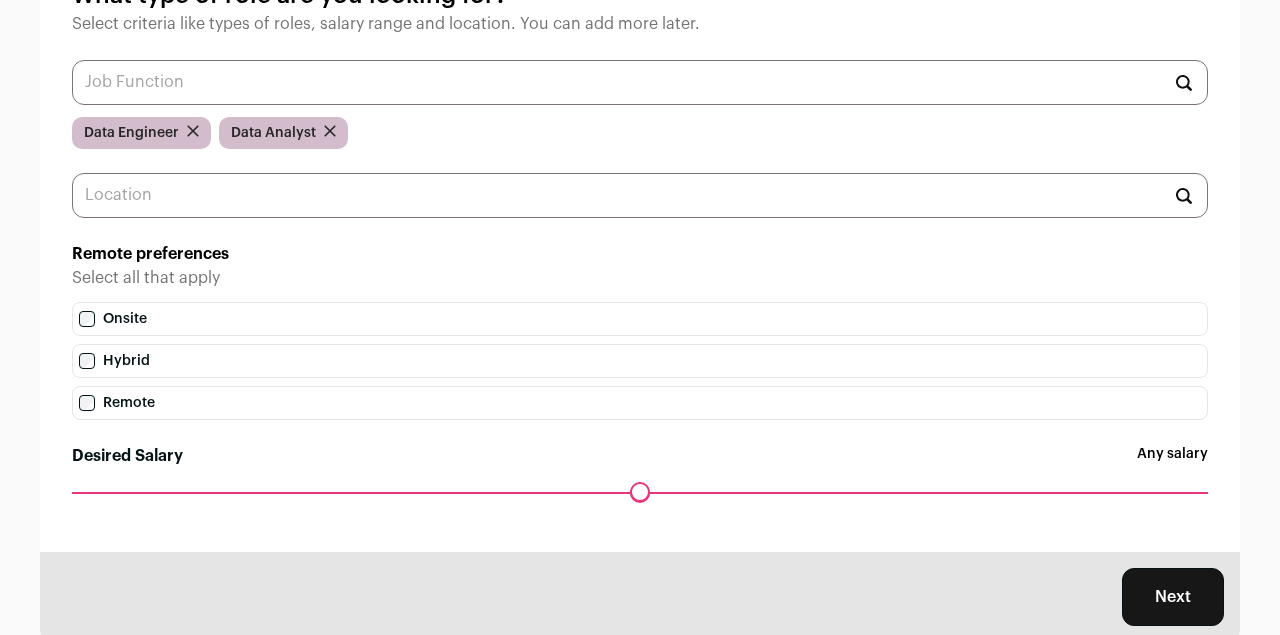 scroll, scrollTop: 234, scrollLeft: 0, axis: vertical 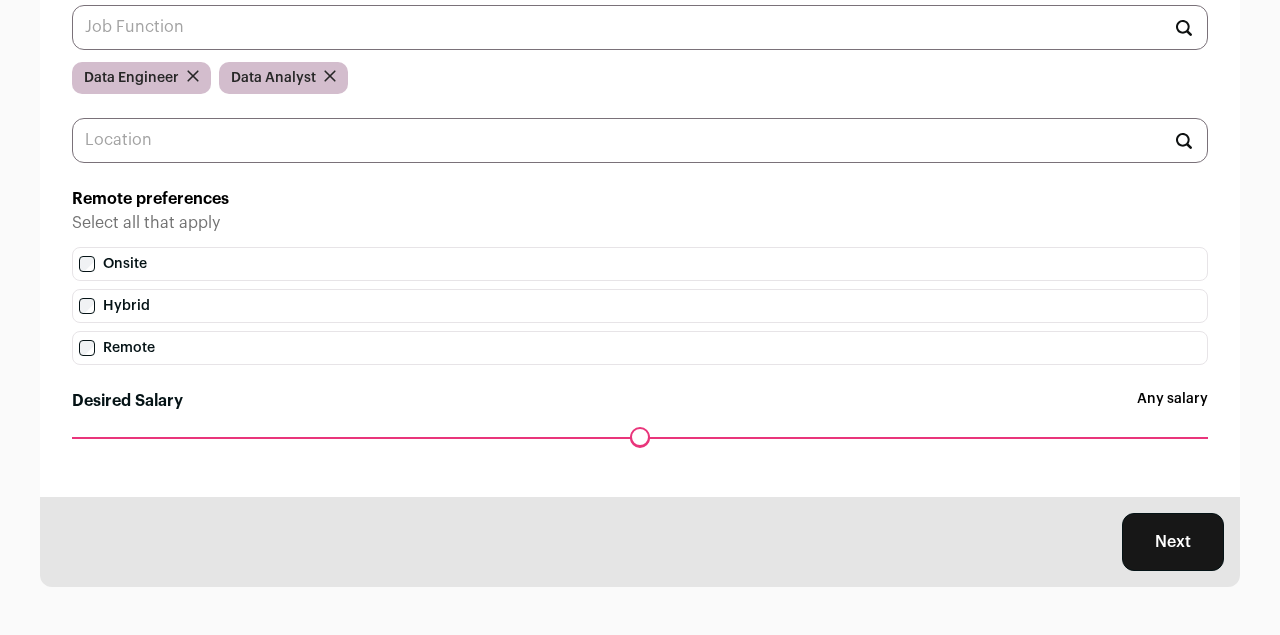 click on "Next" at bounding box center [1173, 542] 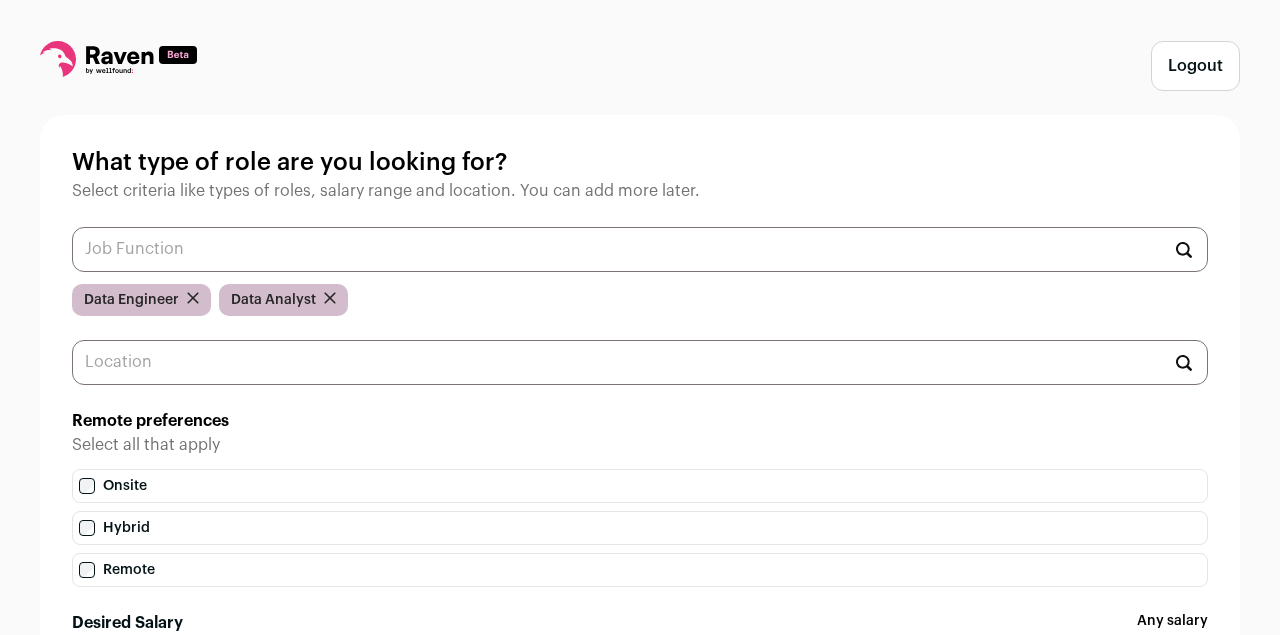 scroll, scrollTop: 0, scrollLeft: 0, axis: both 